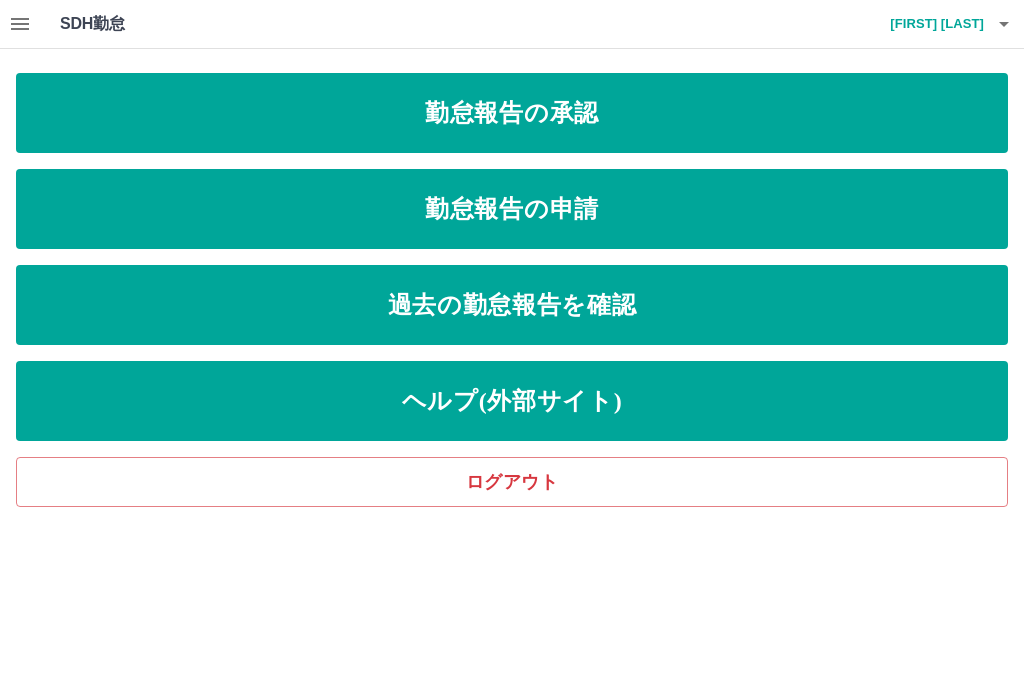 scroll, scrollTop: 0, scrollLeft: 0, axis: both 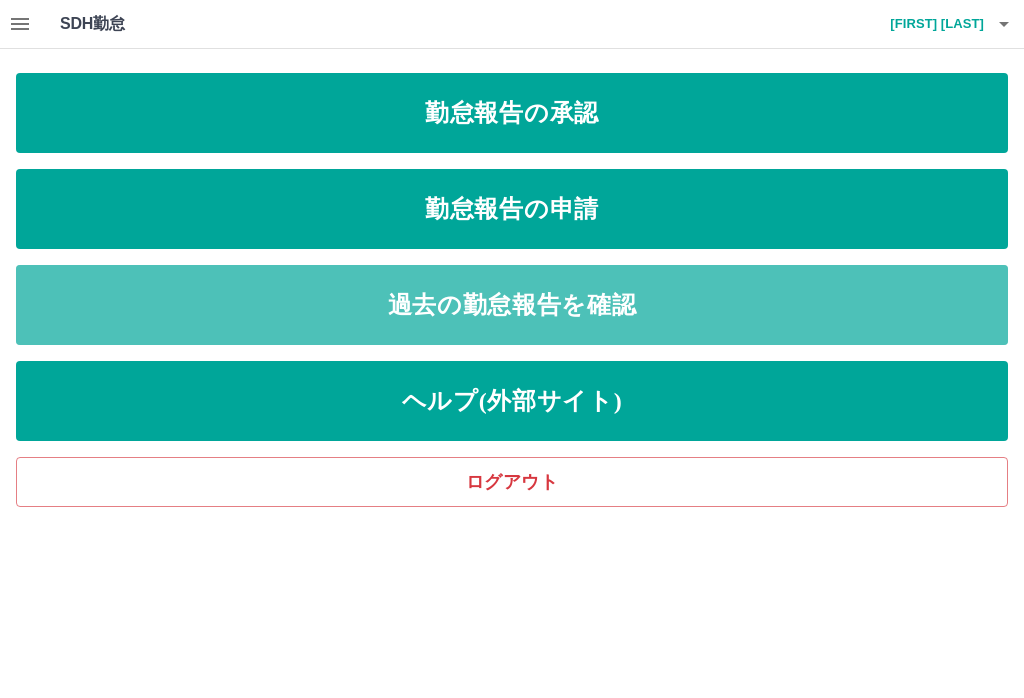 click on "過去の勤怠報告を確認" at bounding box center [512, 113] 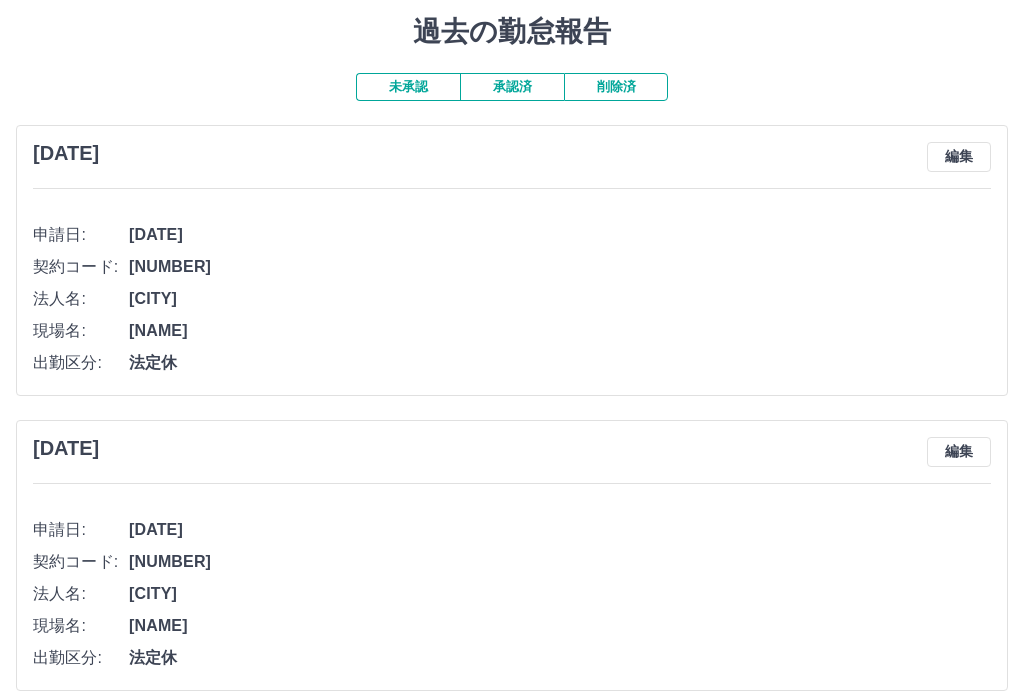 scroll, scrollTop: 0, scrollLeft: 0, axis: both 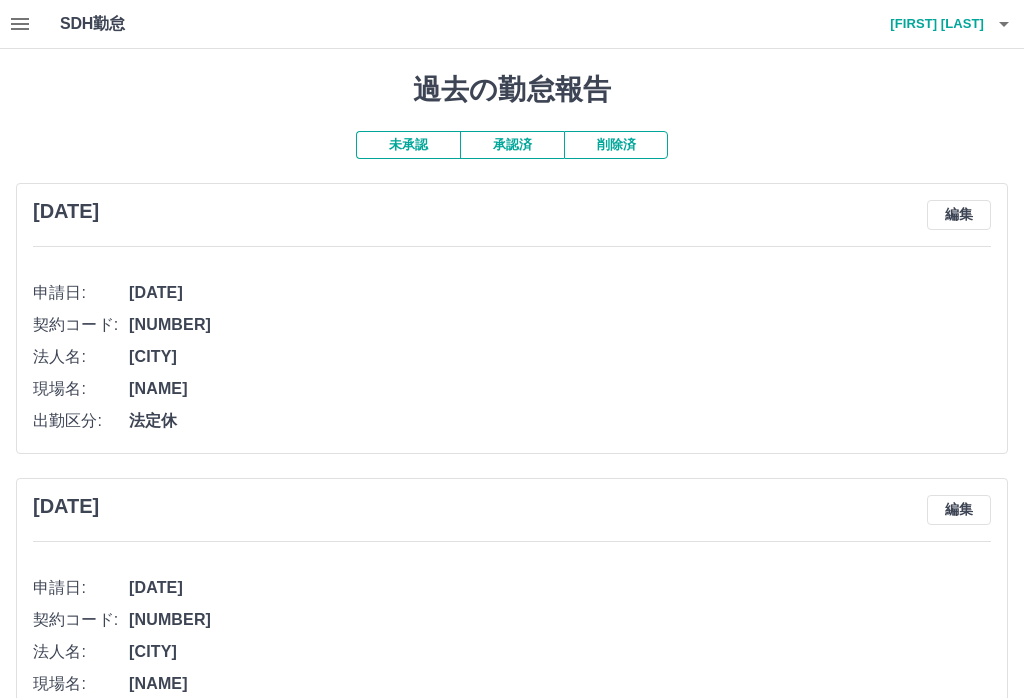 click at bounding box center [1004, 24] 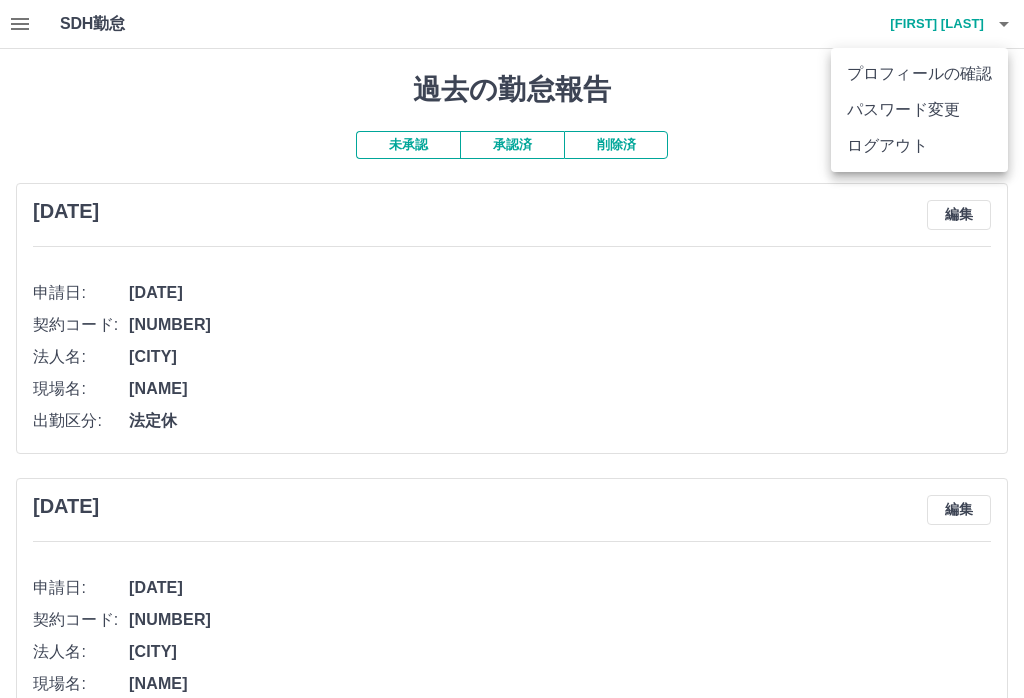 click on "ログアウト" at bounding box center [919, 146] 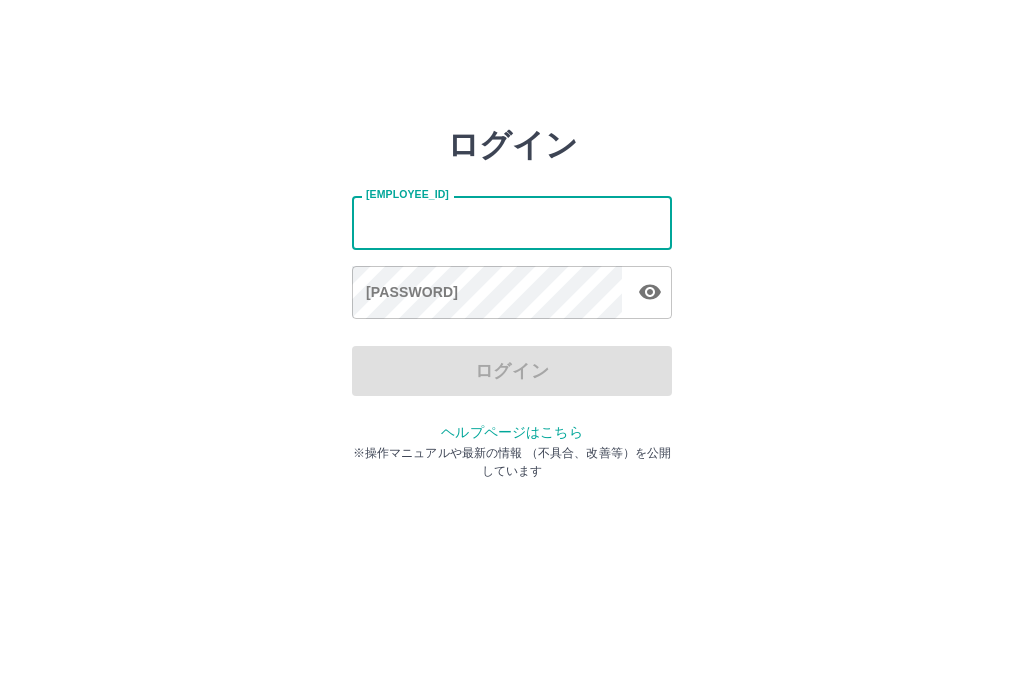 scroll, scrollTop: 0, scrollLeft: 0, axis: both 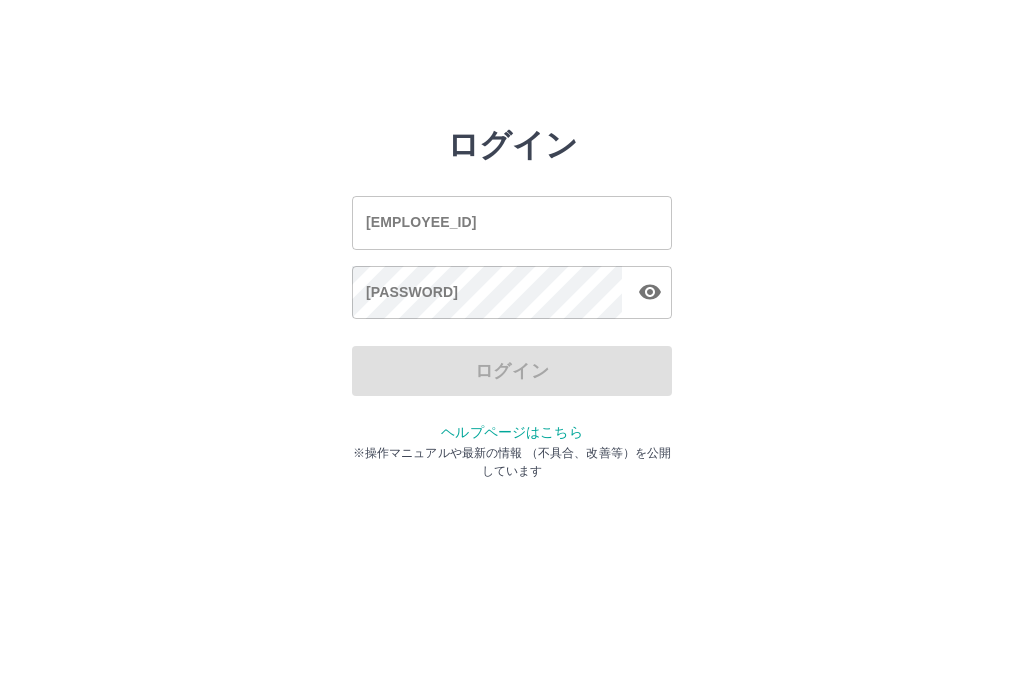 click on "社員番号" at bounding box center [512, 222] 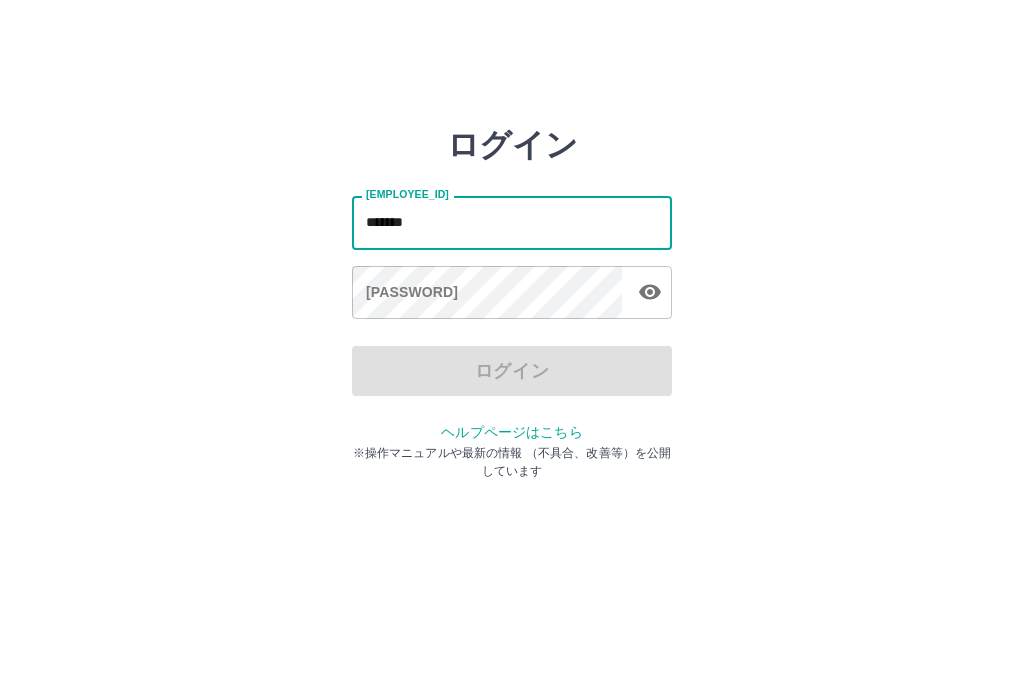 click on "*******" at bounding box center (512, 222) 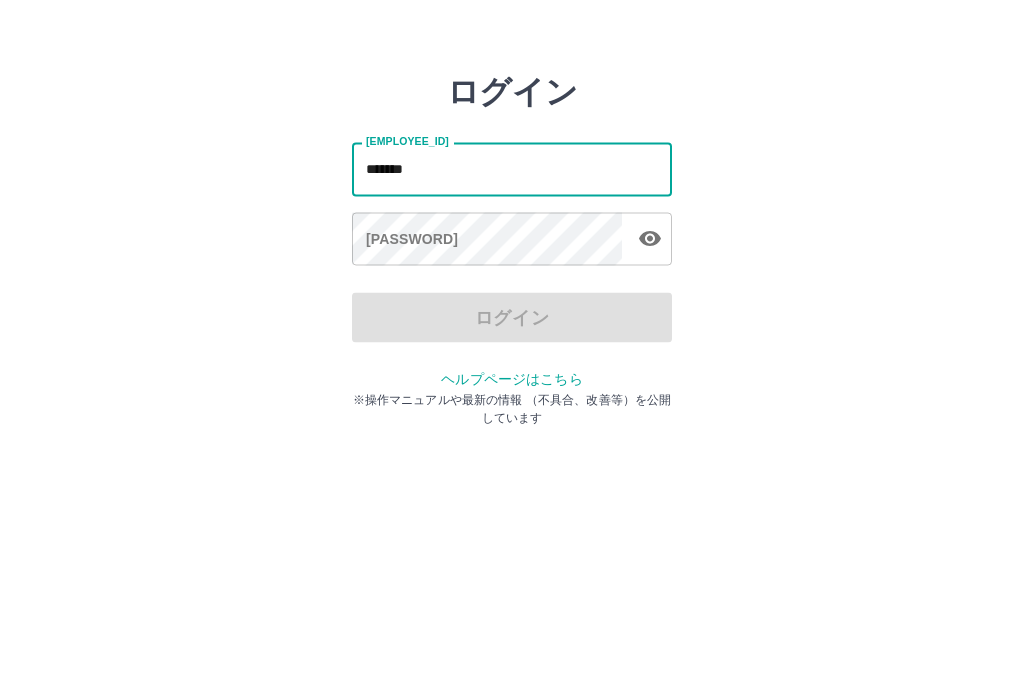 type on "*******" 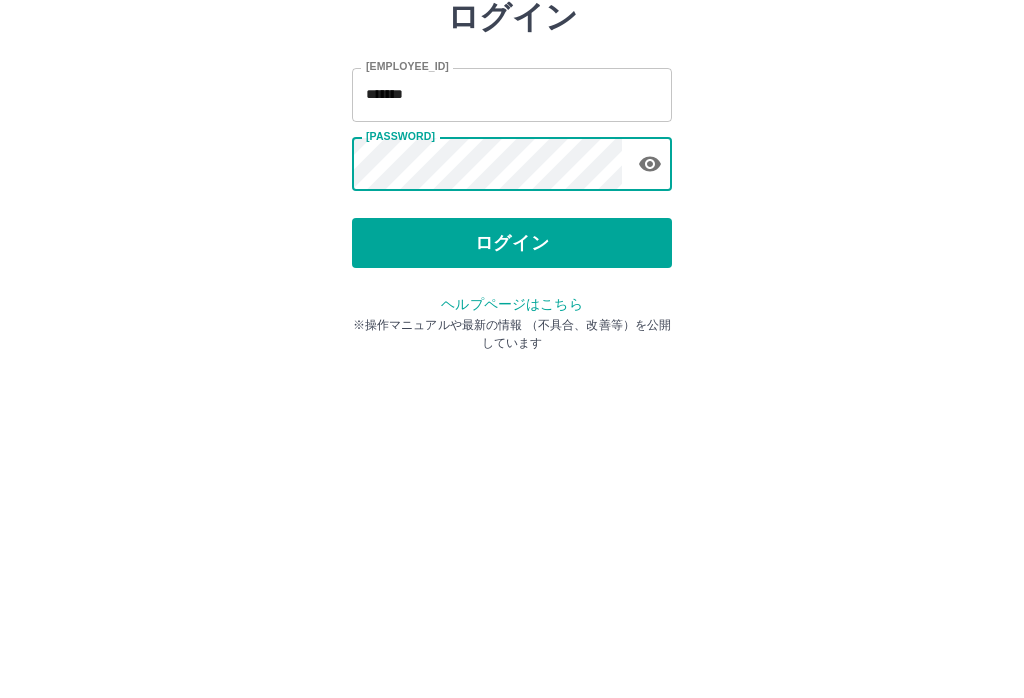 click on "ログイン" at bounding box center (512, 371) 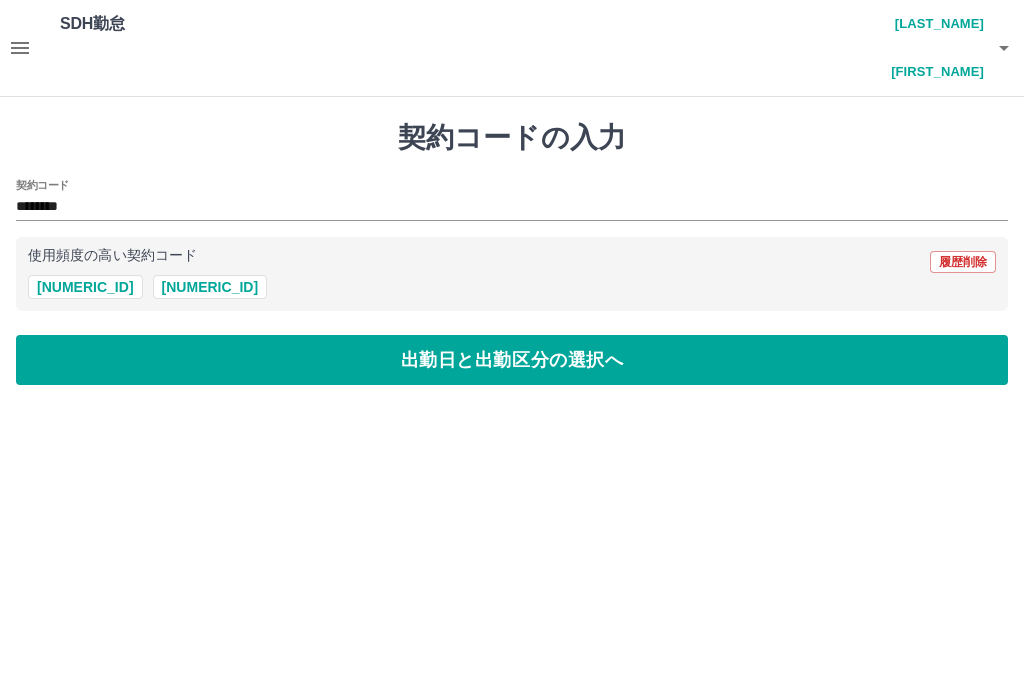 scroll, scrollTop: 0, scrollLeft: 0, axis: both 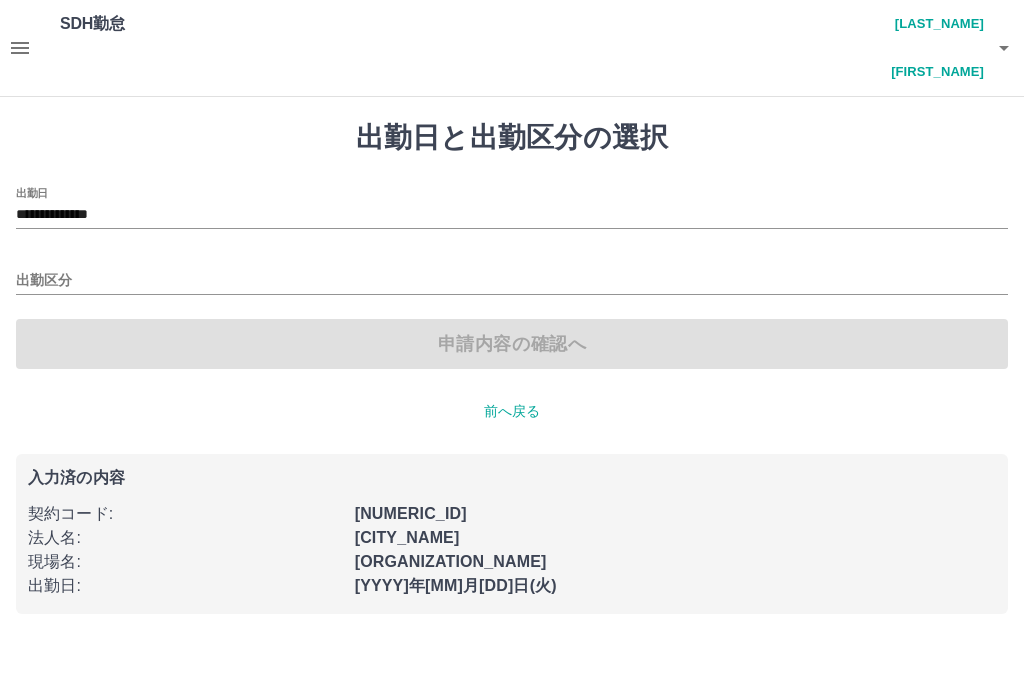 click on "**********" at bounding box center [512, 215] 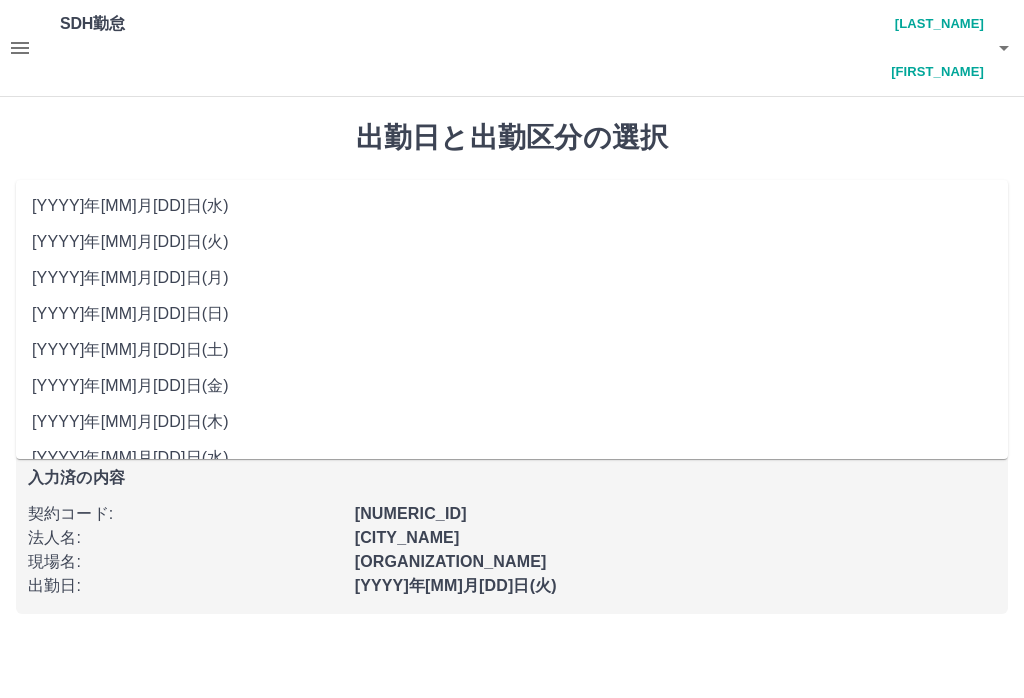 click on "2025年06月28日(土)" at bounding box center [512, 350] 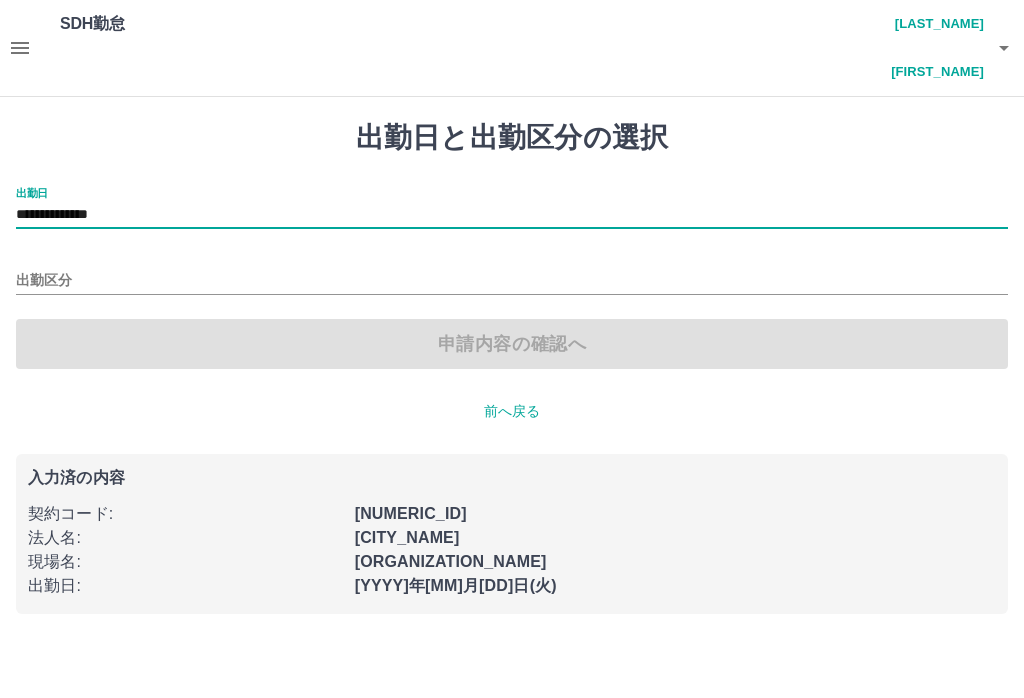 click on "出勤区分" at bounding box center [512, 208] 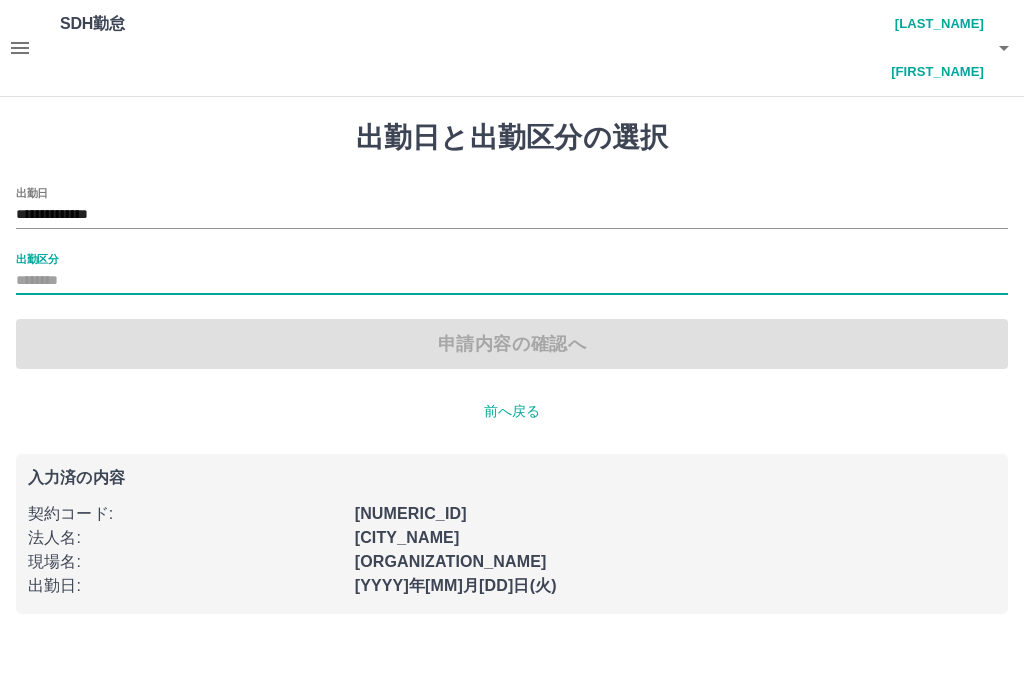 click on "出勤区分" at bounding box center [512, 281] 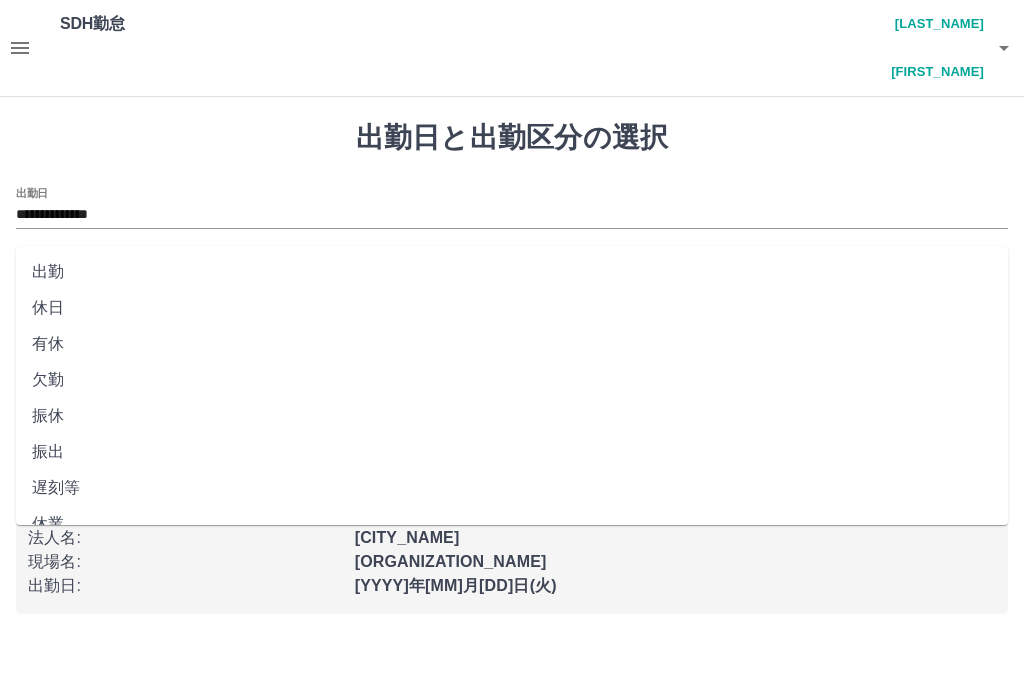click on "出勤" at bounding box center [512, 272] 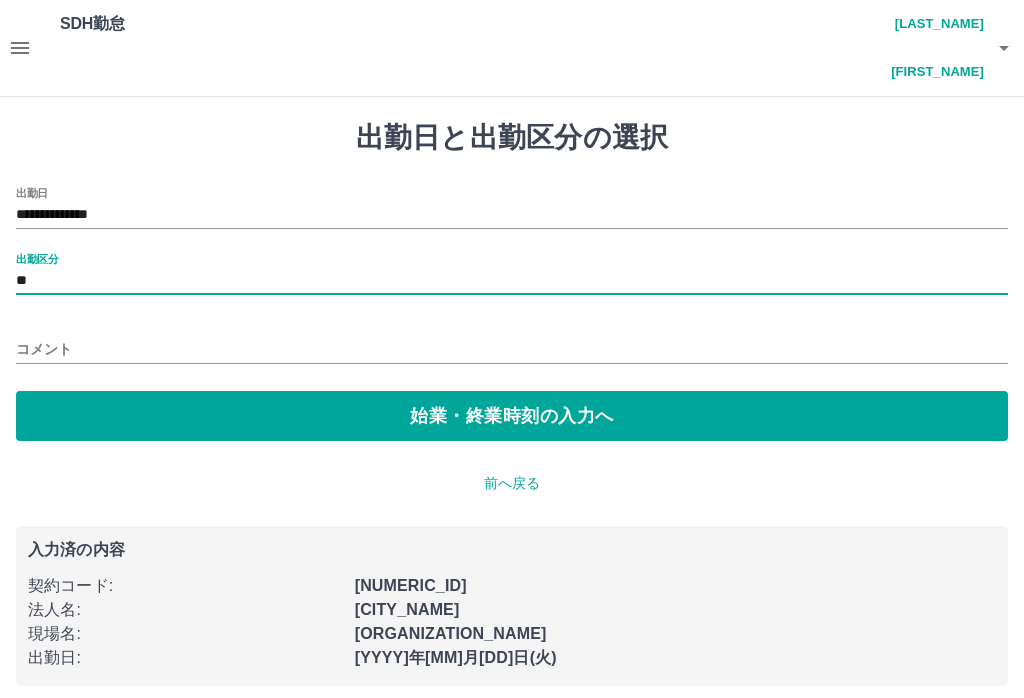 click on "始業・終業時刻の入力へ" at bounding box center [512, 416] 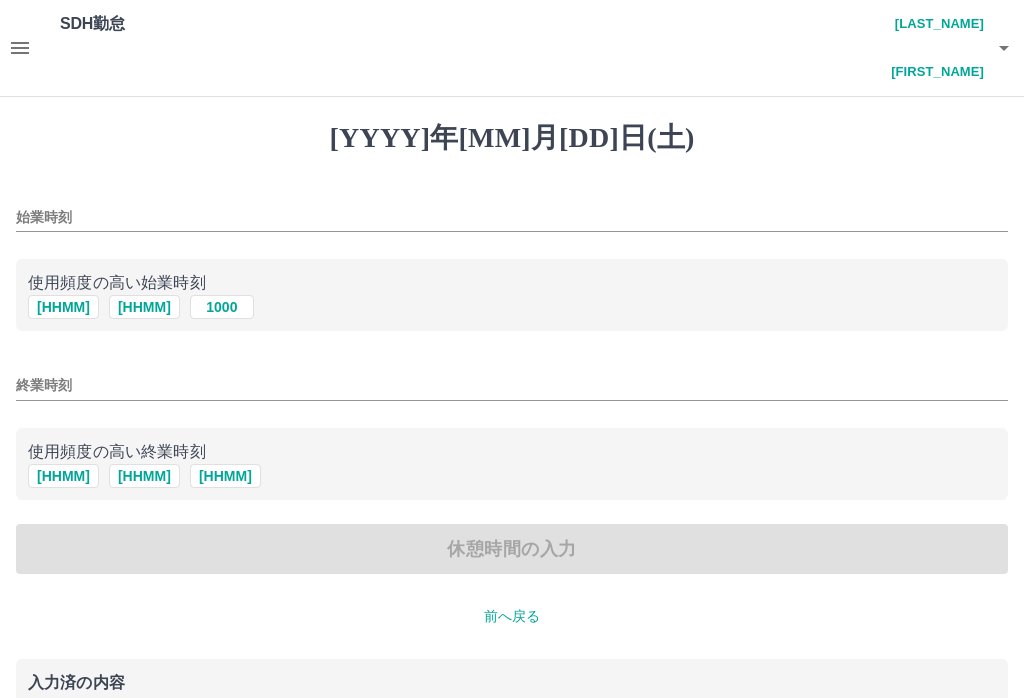click on "始業時刻" at bounding box center (512, 217) 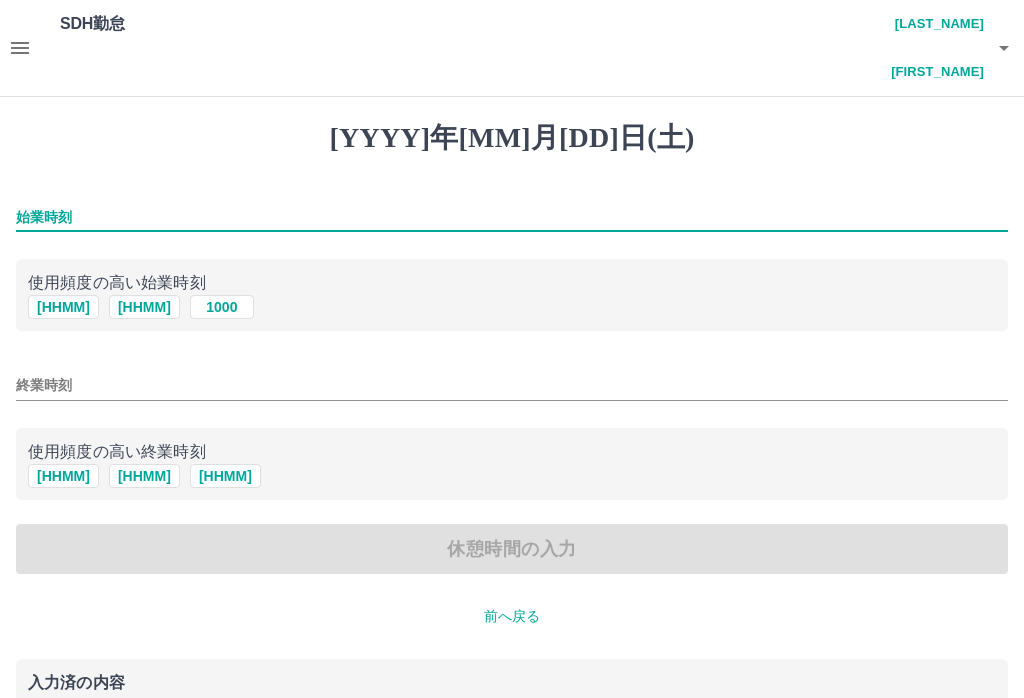 click on "始業時刻" at bounding box center (512, 217) 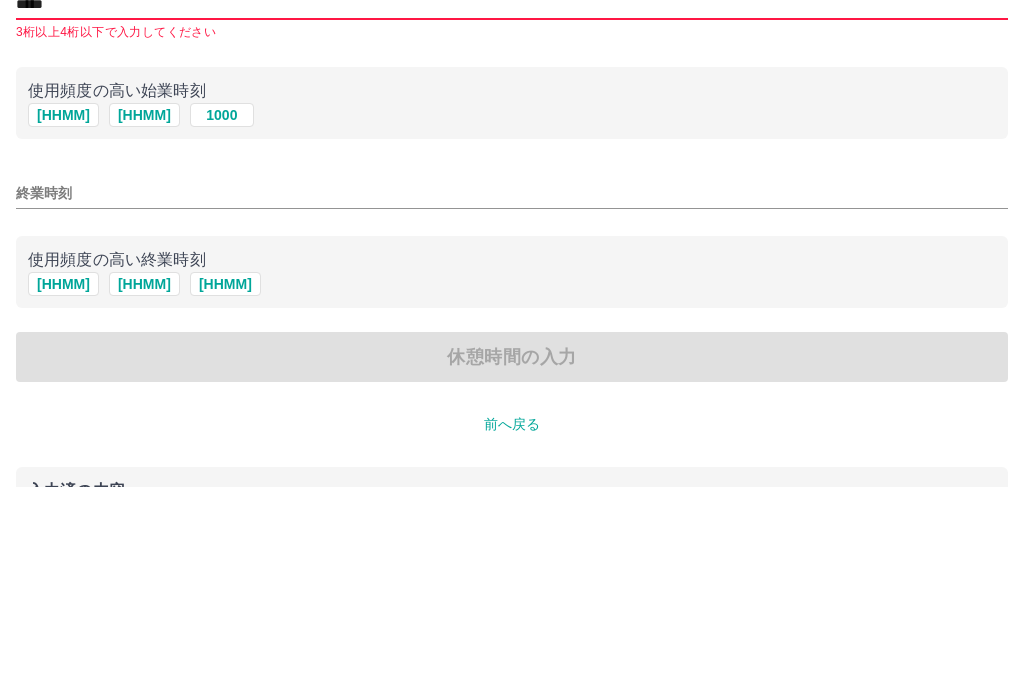 click on "1730" at bounding box center [144, 327] 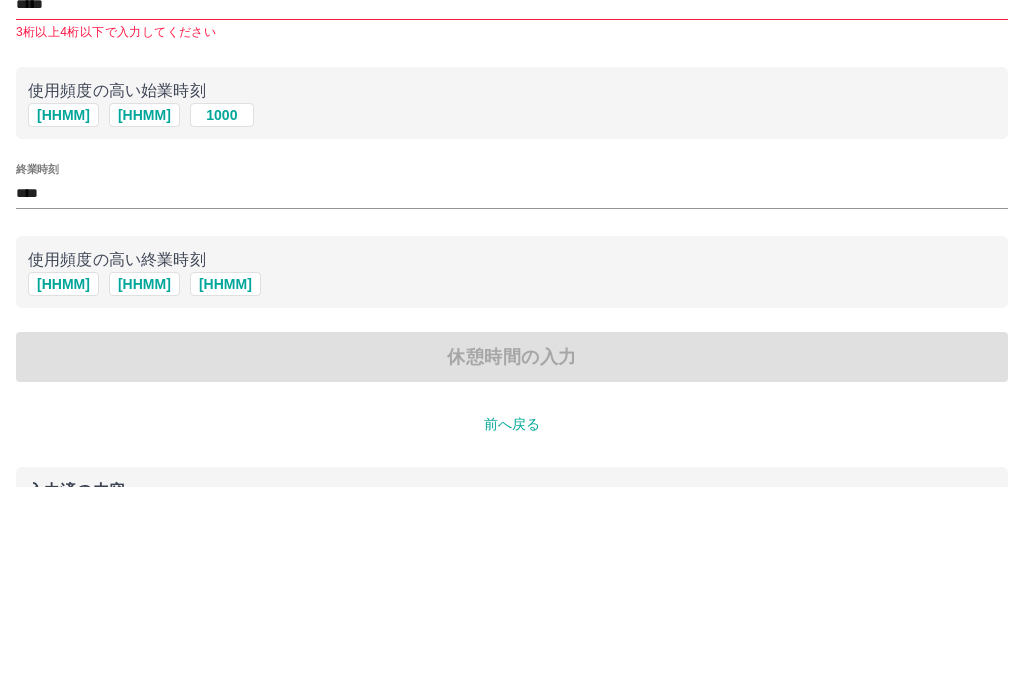 scroll, scrollTop: 111, scrollLeft: 0, axis: vertical 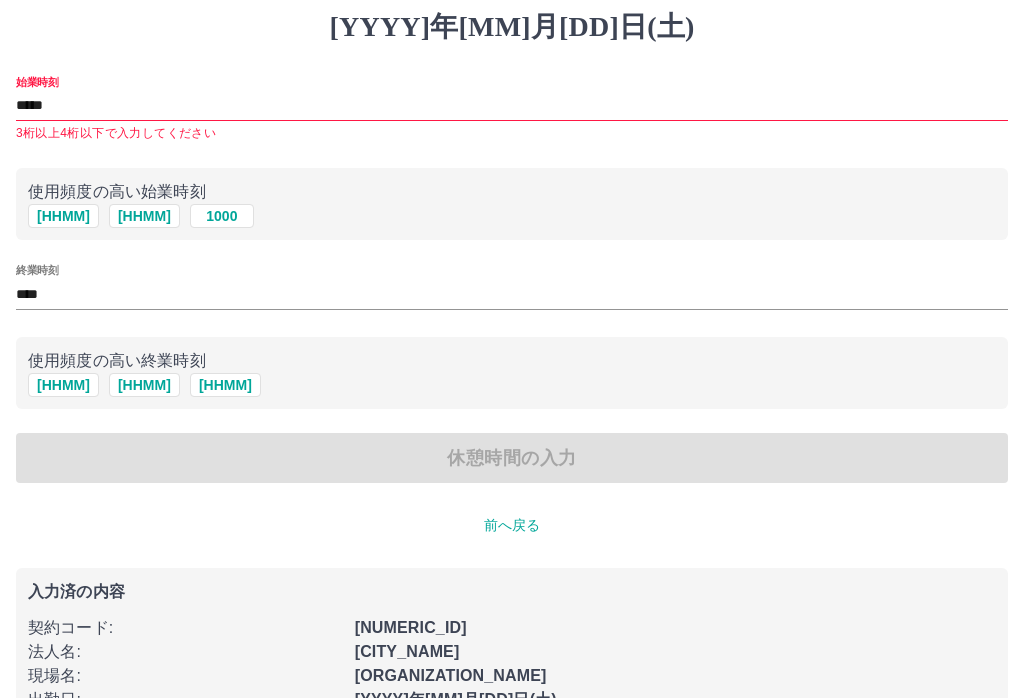 click on "休憩時間の入力" at bounding box center [512, 458] 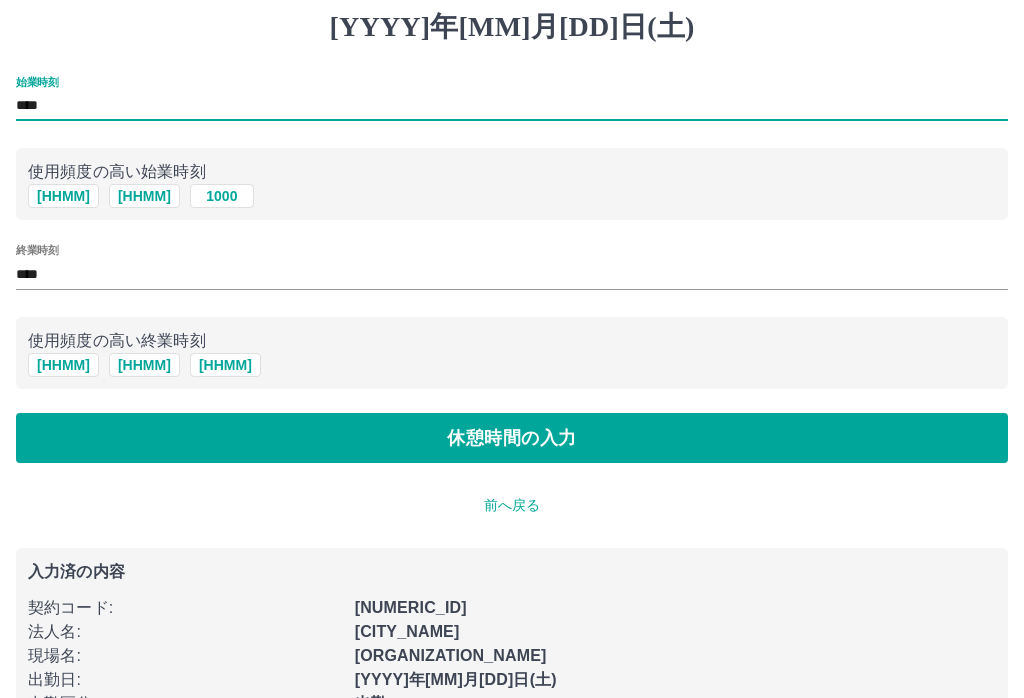 scroll, scrollTop: 92, scrollLeft: 0, axis: vertical 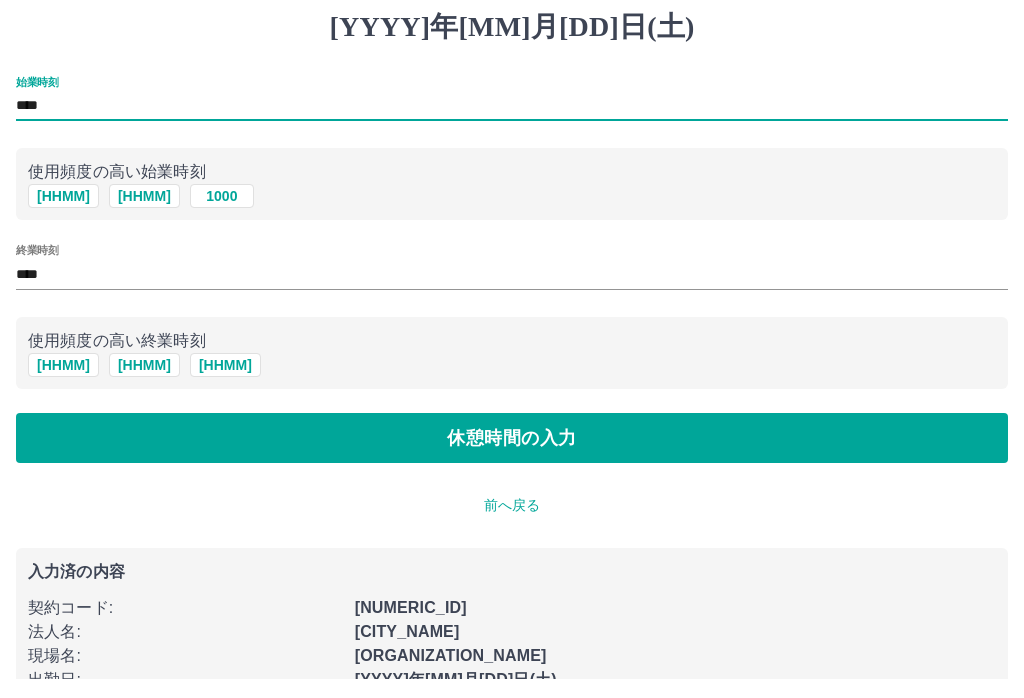 type on "****" 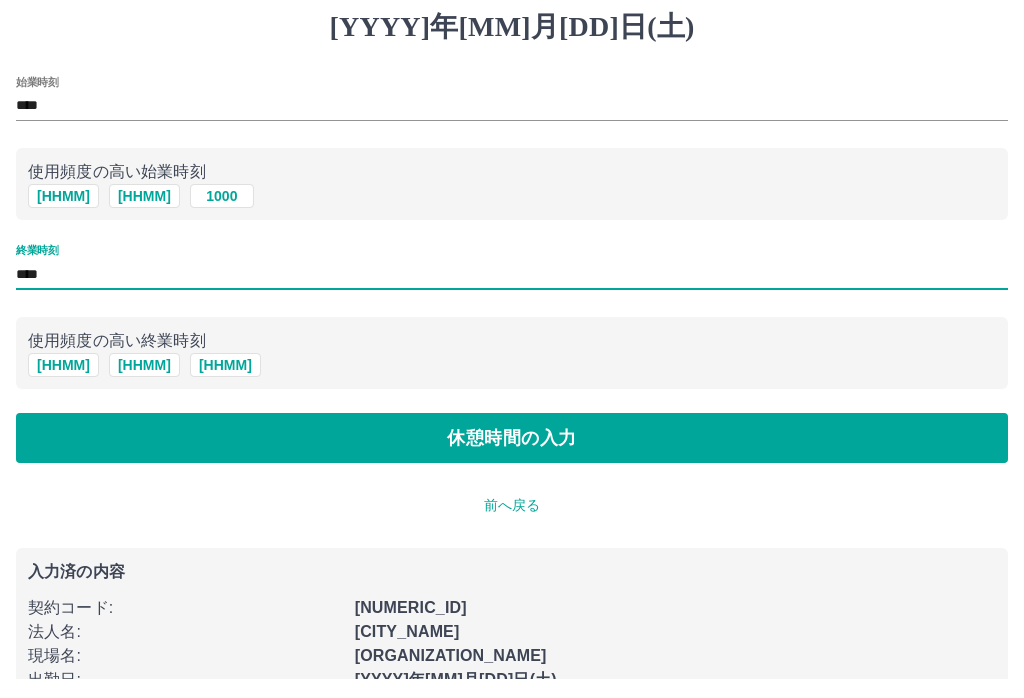 click on "****" at bounding box center [512, 293] 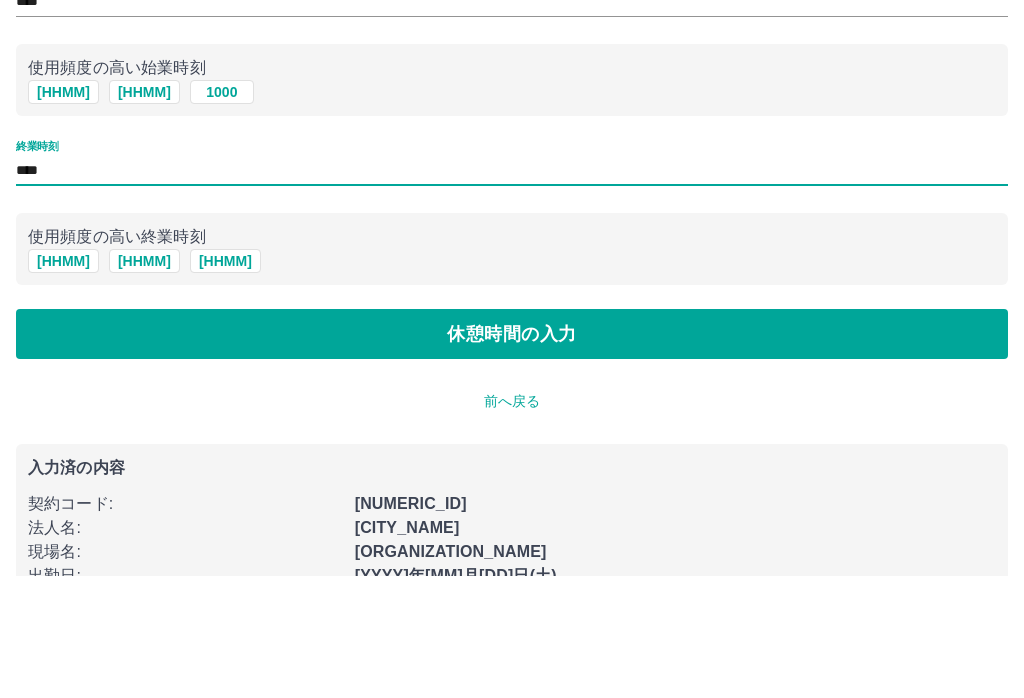 click on "1730" at bounding box center (144, 215) 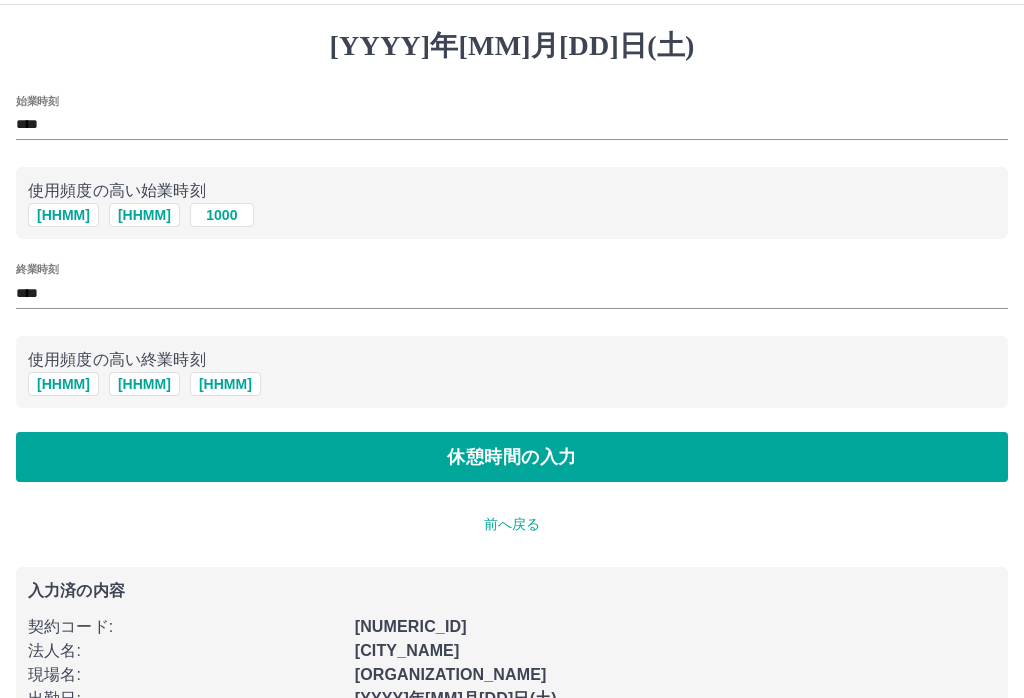 click on "休憩時間の入力" at bounding box center [512, 457] 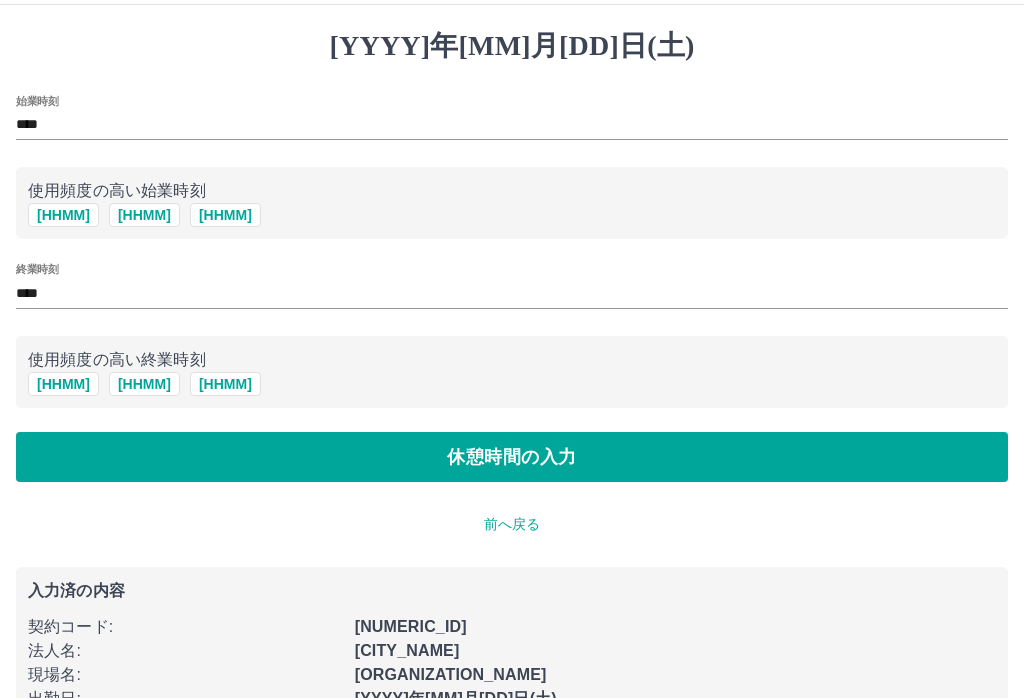 scroll, scrollTop: 0, scrollLeft: 0, axis: both 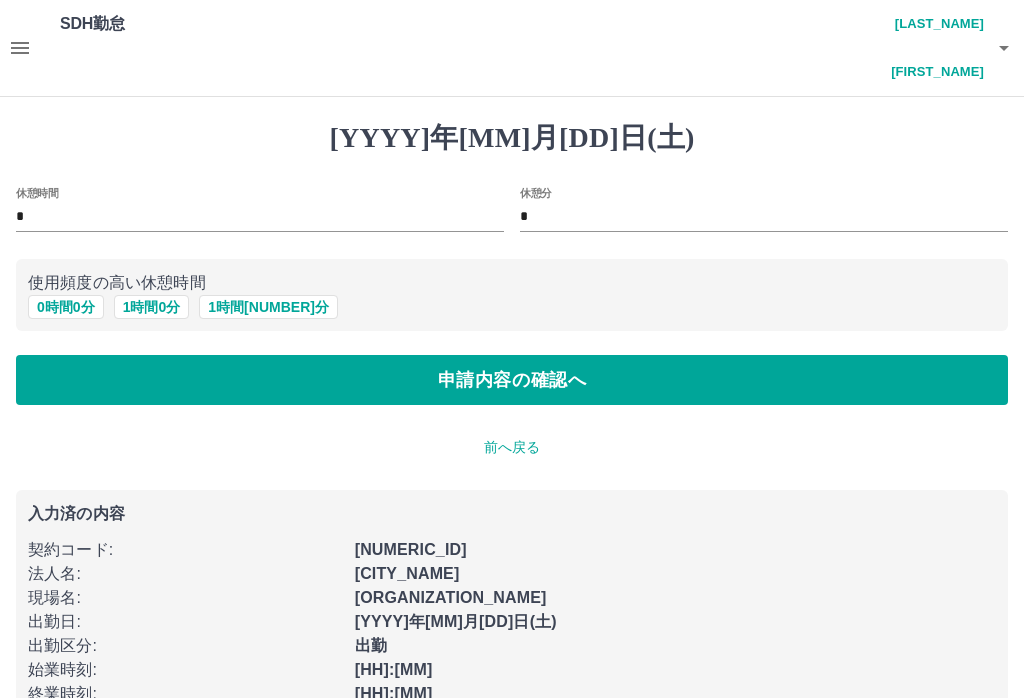click on "1 時間 0 分" at bounding box center [152, 307] 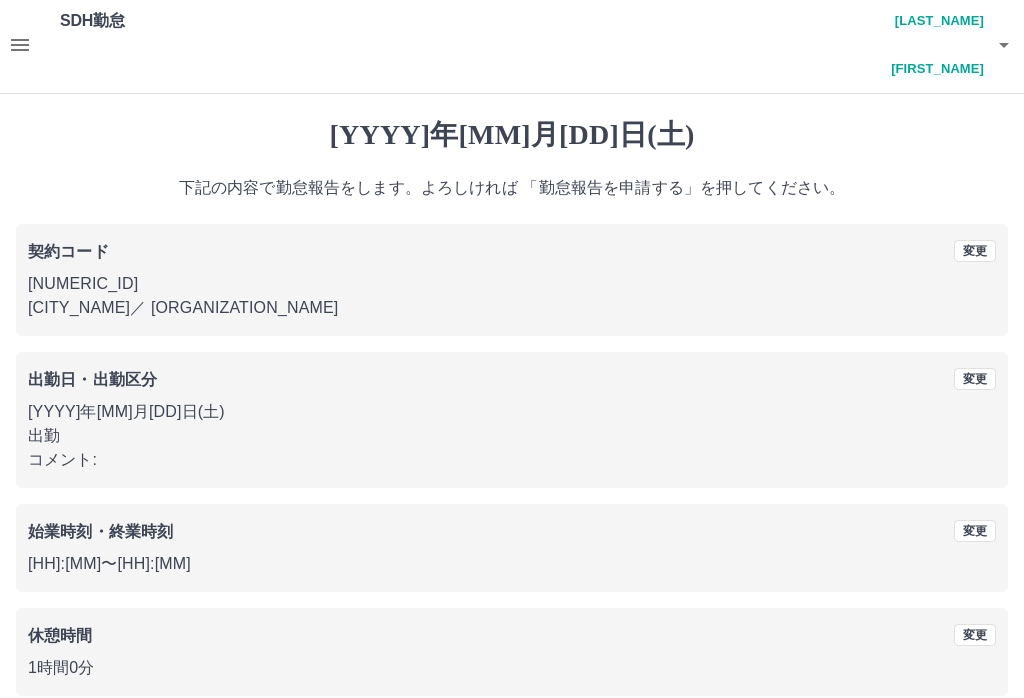scroll, scrollTop: 19, scrollLeft: 0, axis: vertical 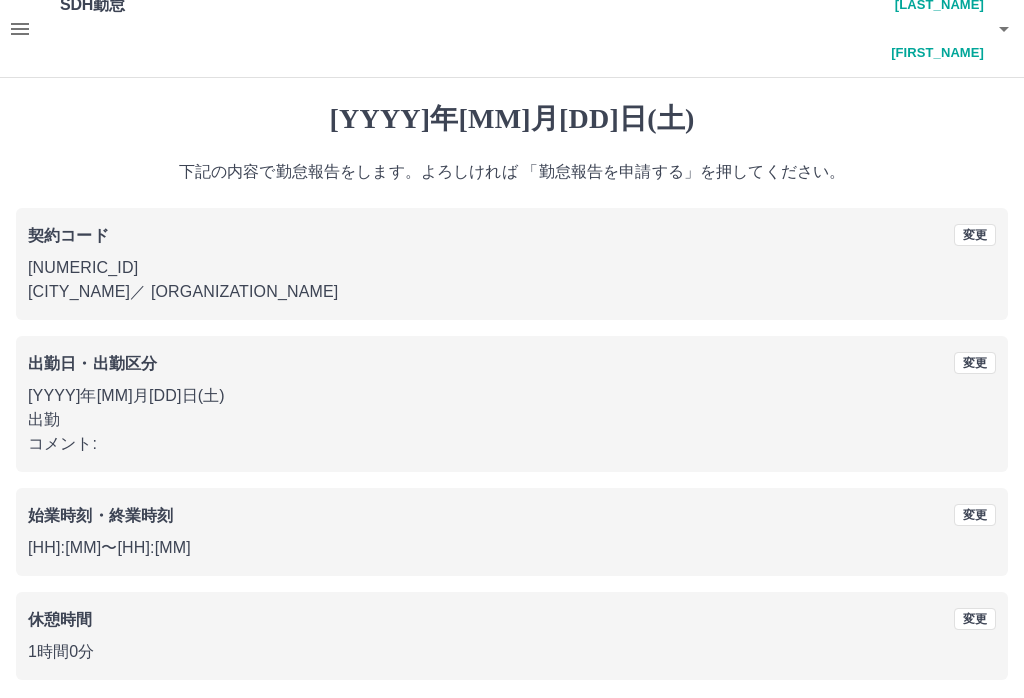 click on "勤怠報告を申請する" at bounding box center [512, 729] 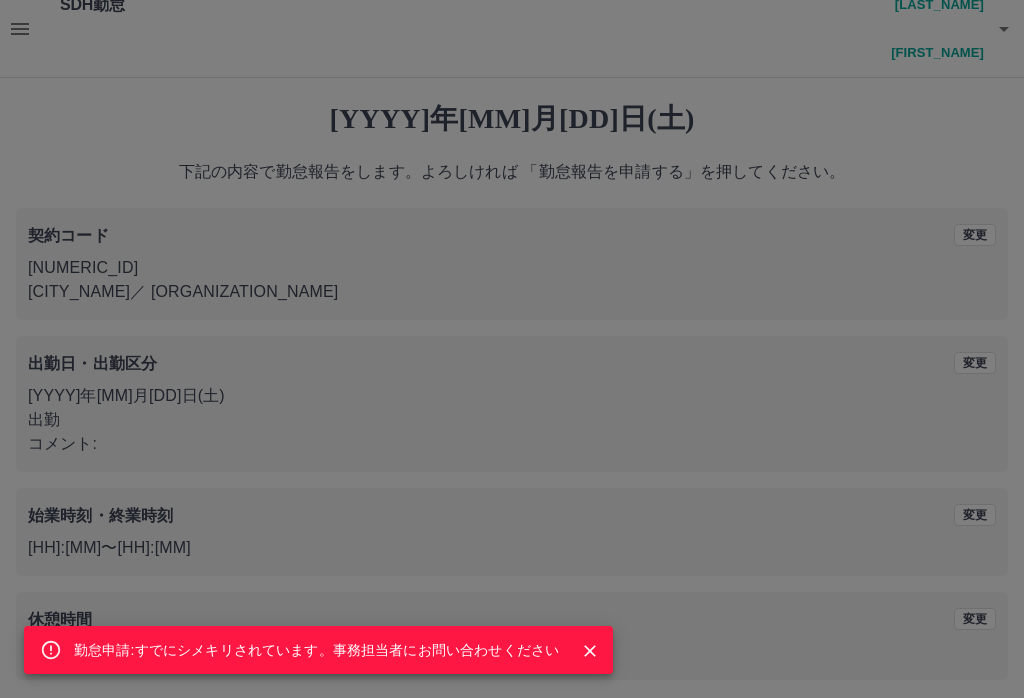 click at bounding box center [590, 651] 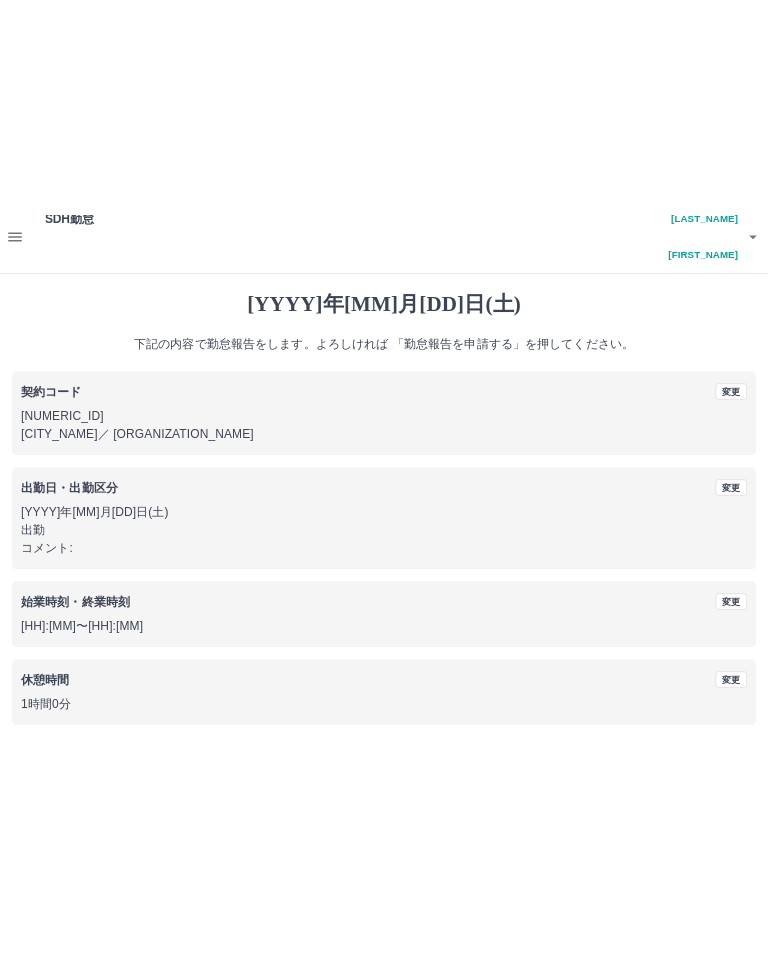scroll, scrollTop: 0, scrollLeft: 0, axis: both 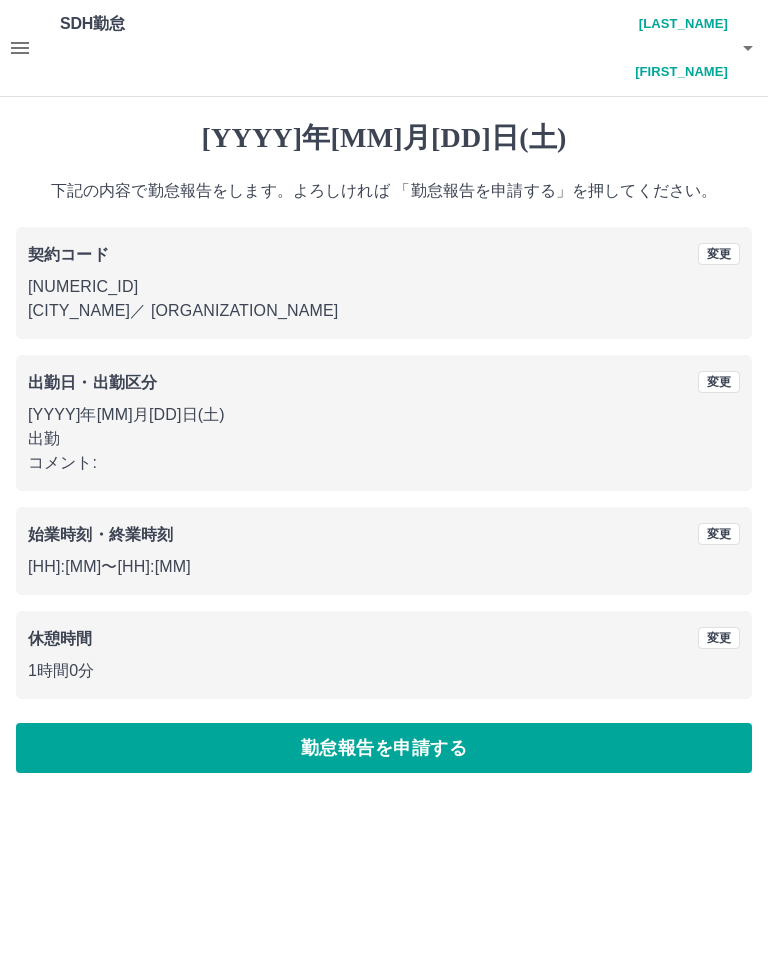 click at bounding box center [748, 48] 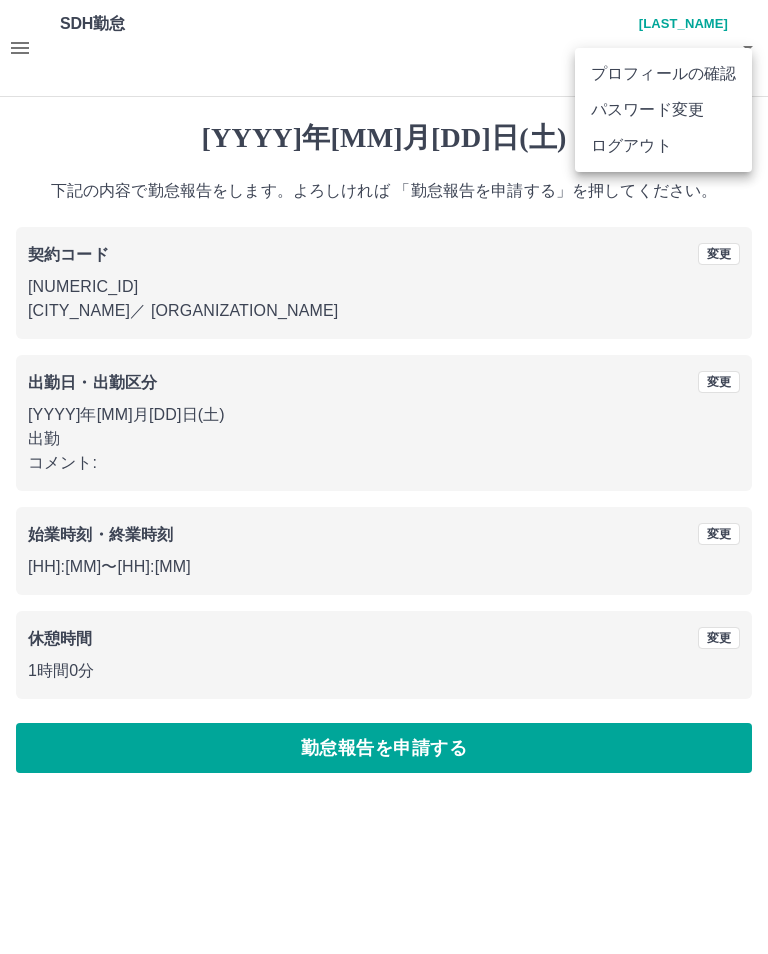 click on "ログアウト" at bounding box center (663, 146) 